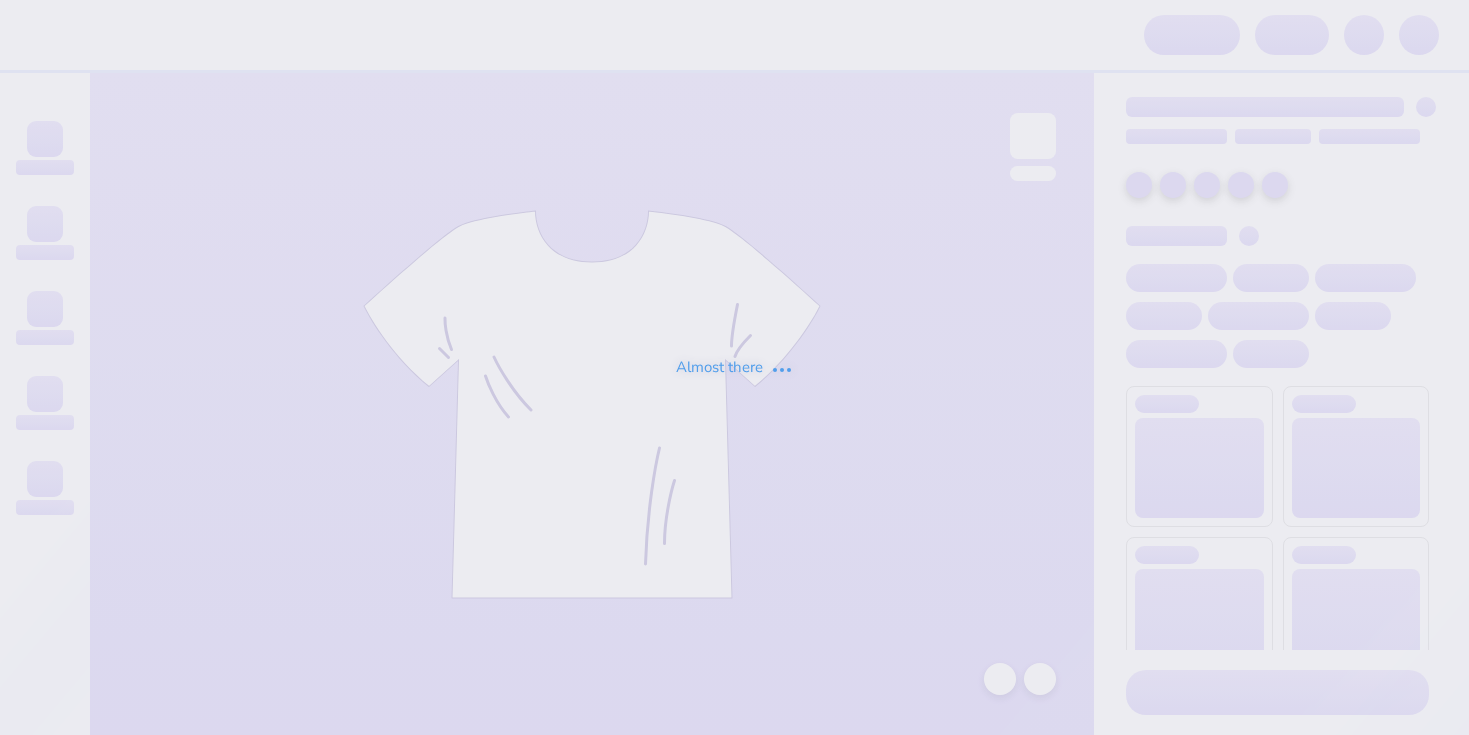 scroll, scrollTop: 0, scrollLeft: 0, axis: both 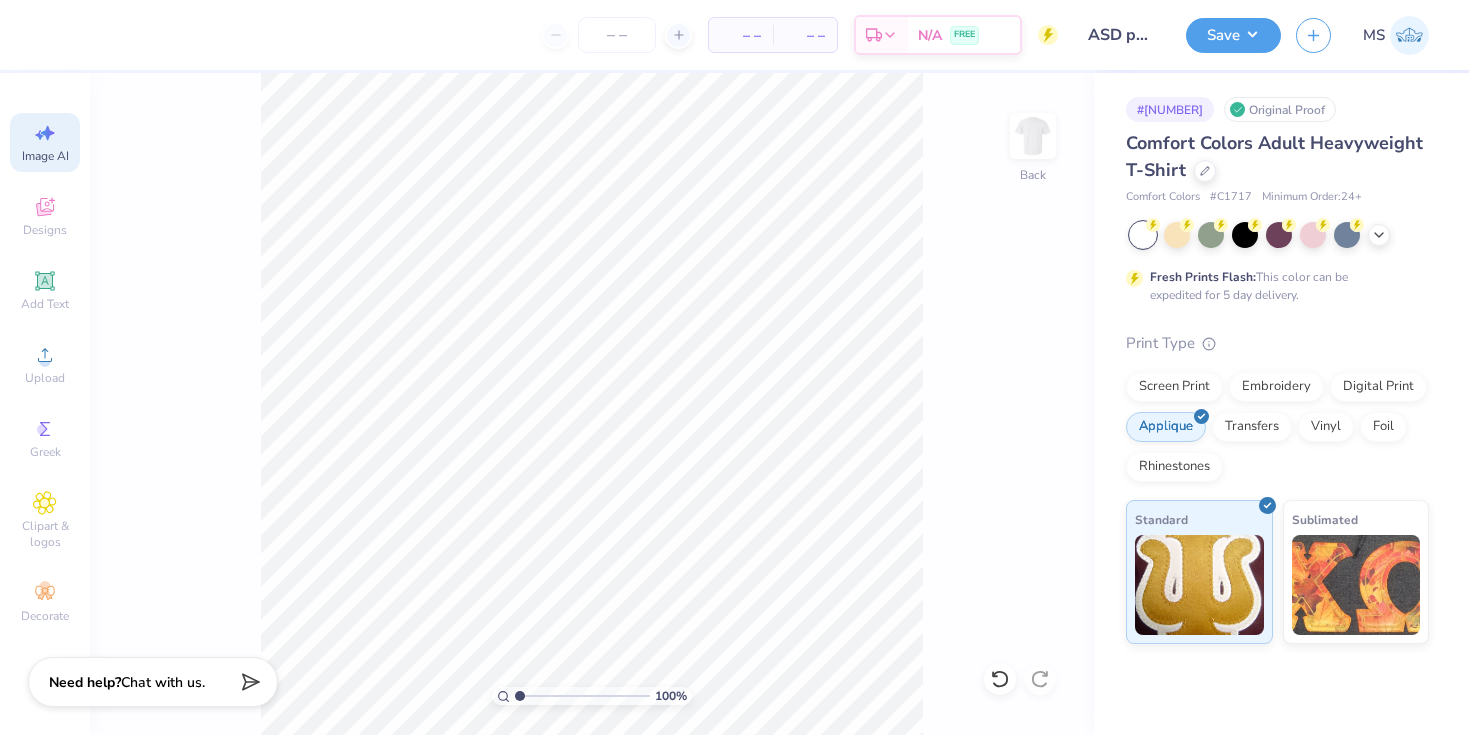 click on "Image AI" at bounding box center (45, 156) 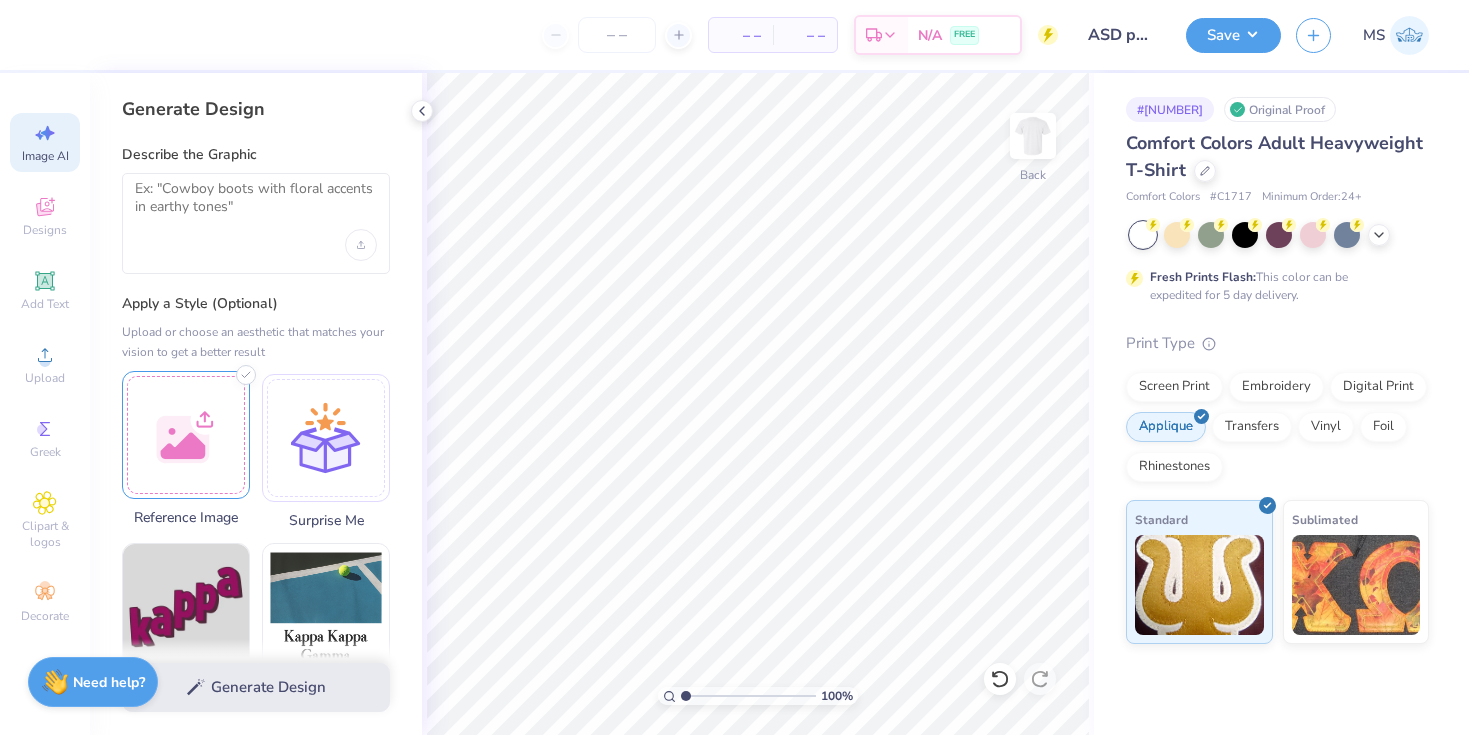 click at bounding box center [186, 435] 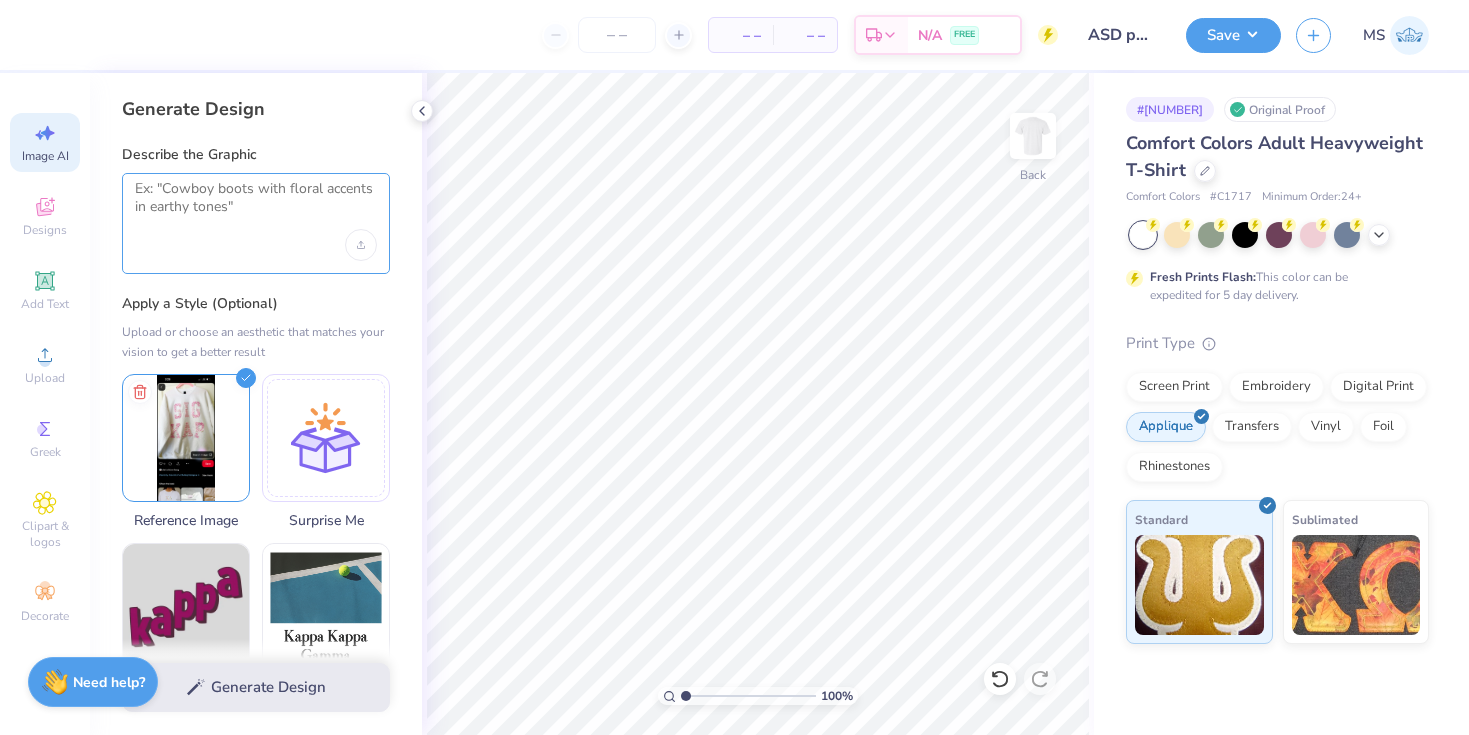 click at bounding box center [256, 205] 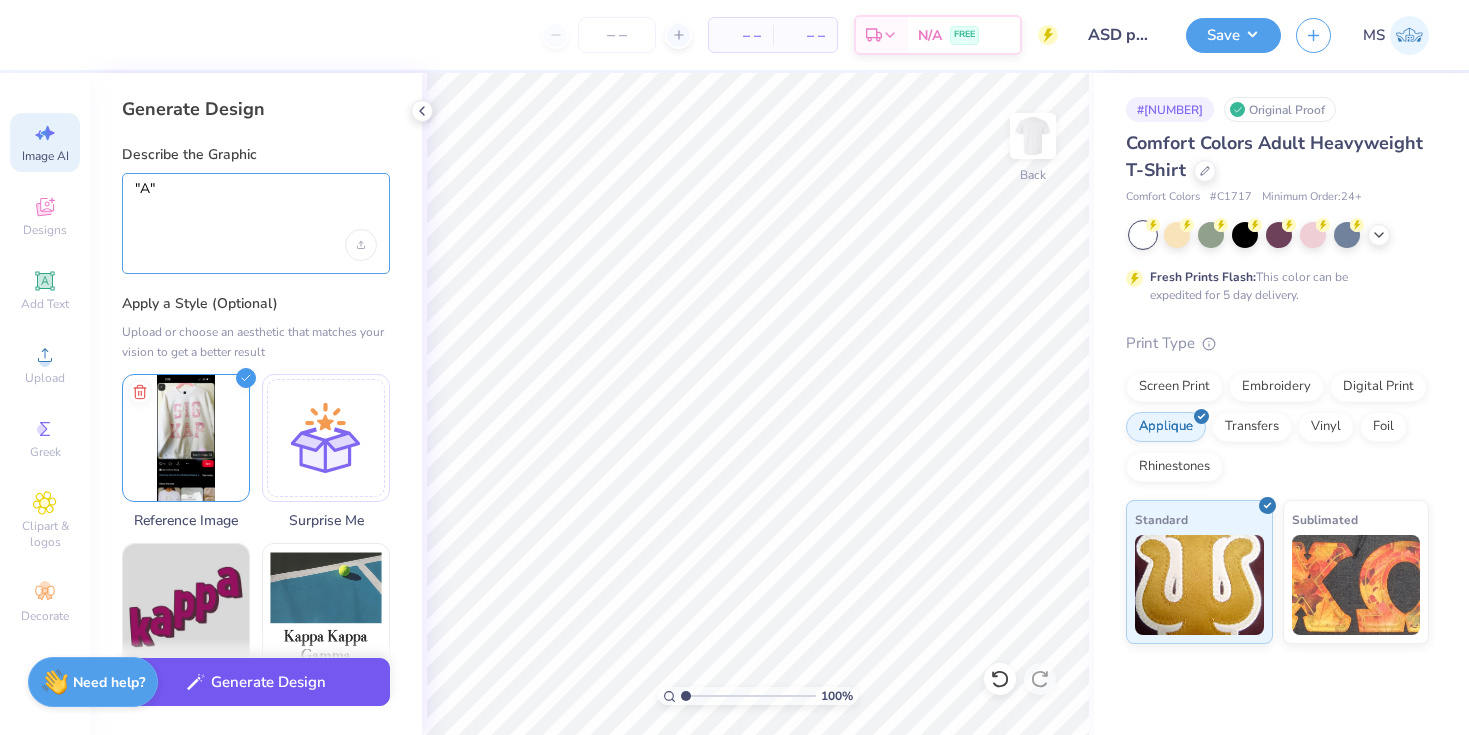 type on ""A"" 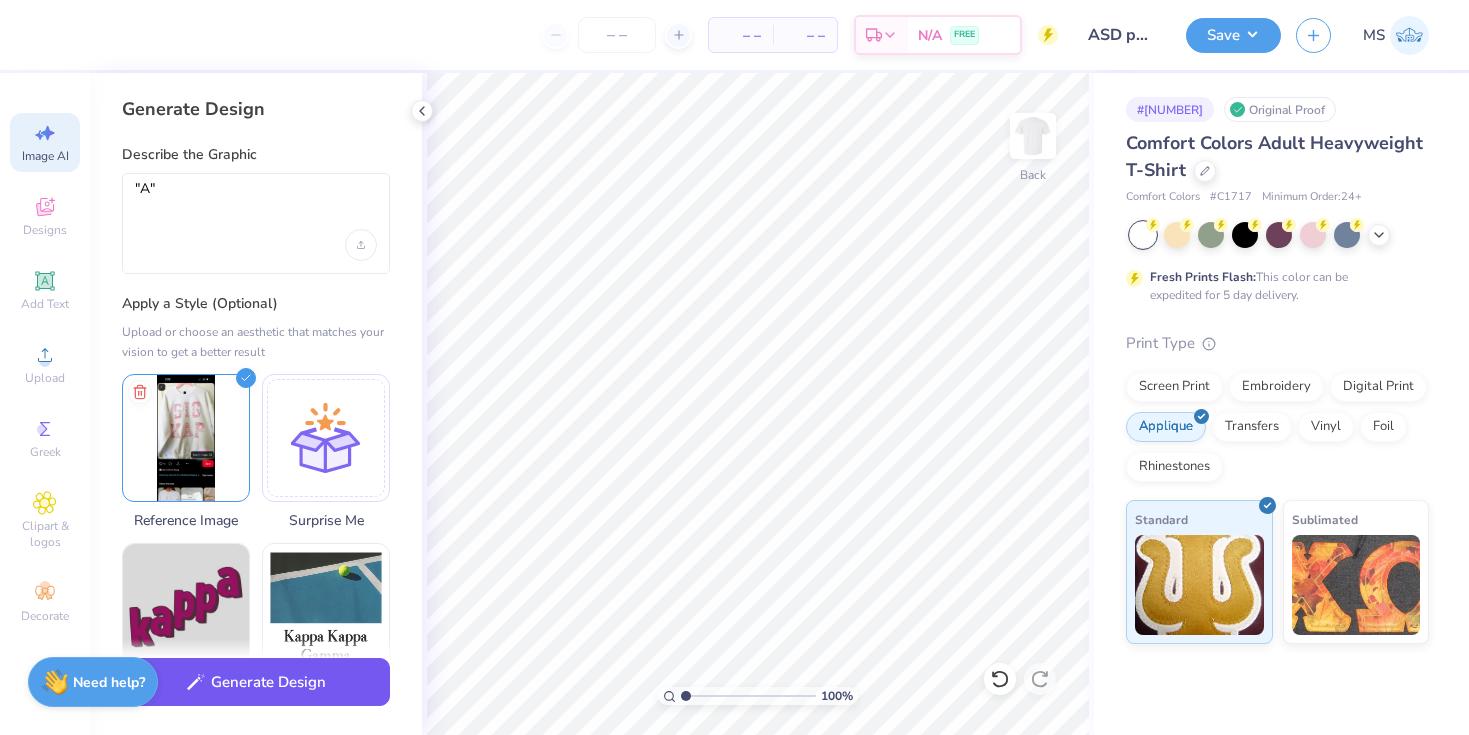 click on "Generate Design" at bounding box center [256, 682] 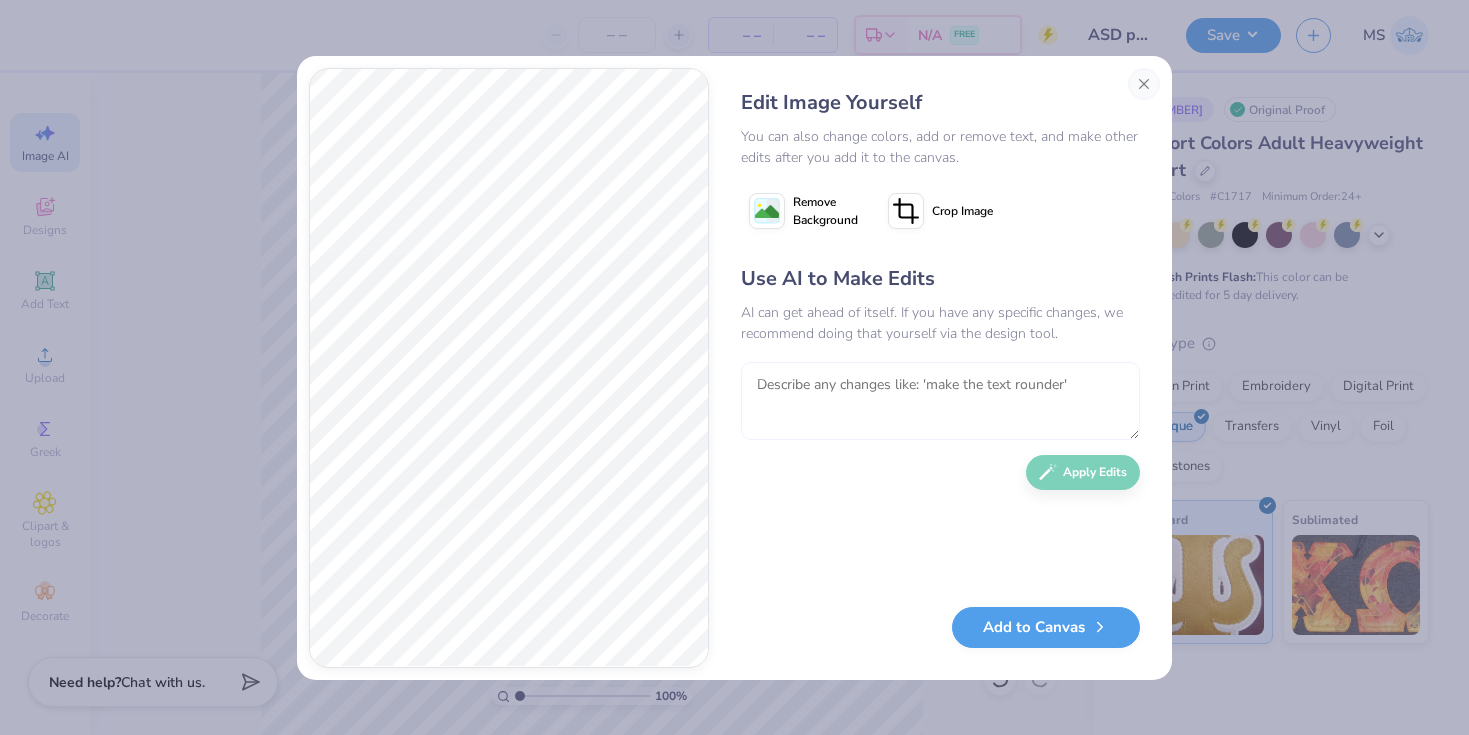 click at bounding box center (940, 401) 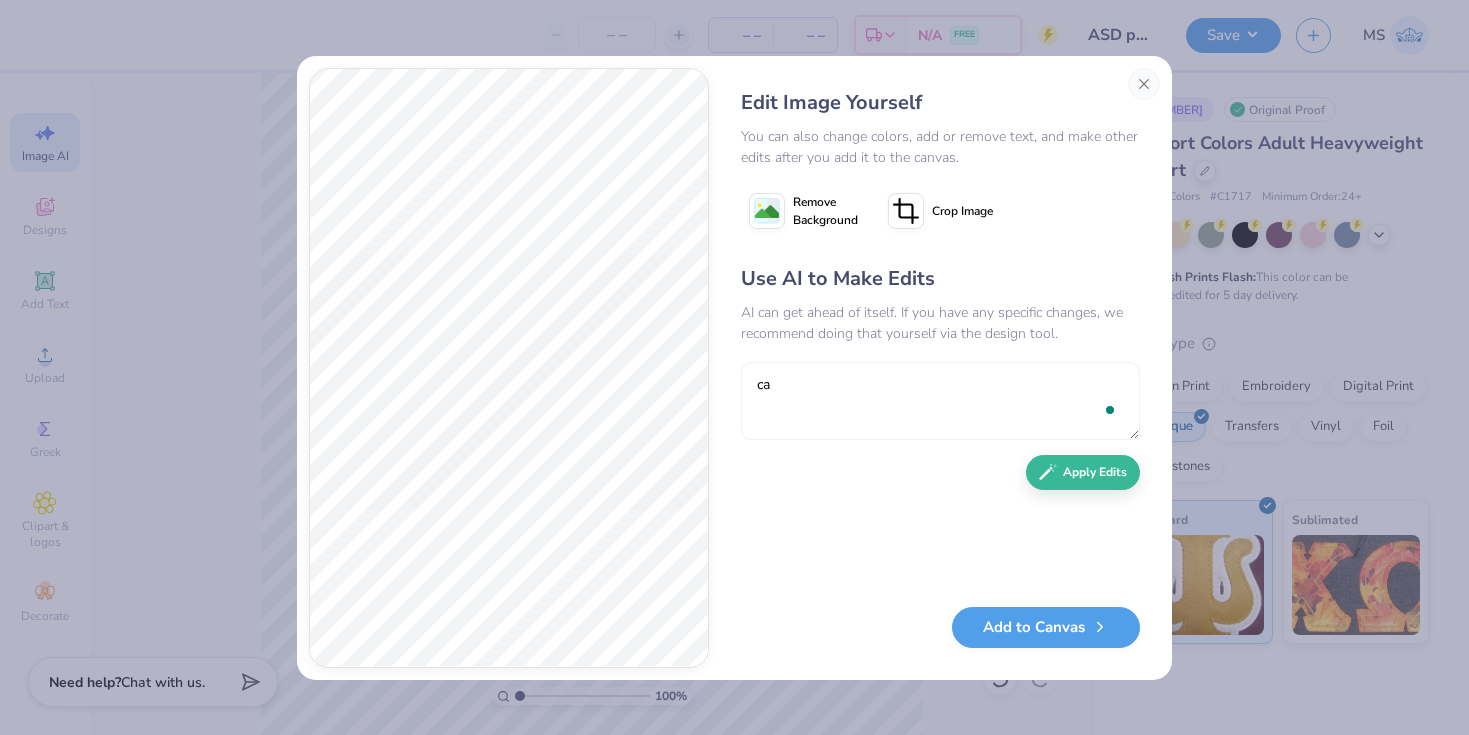 type on "c" 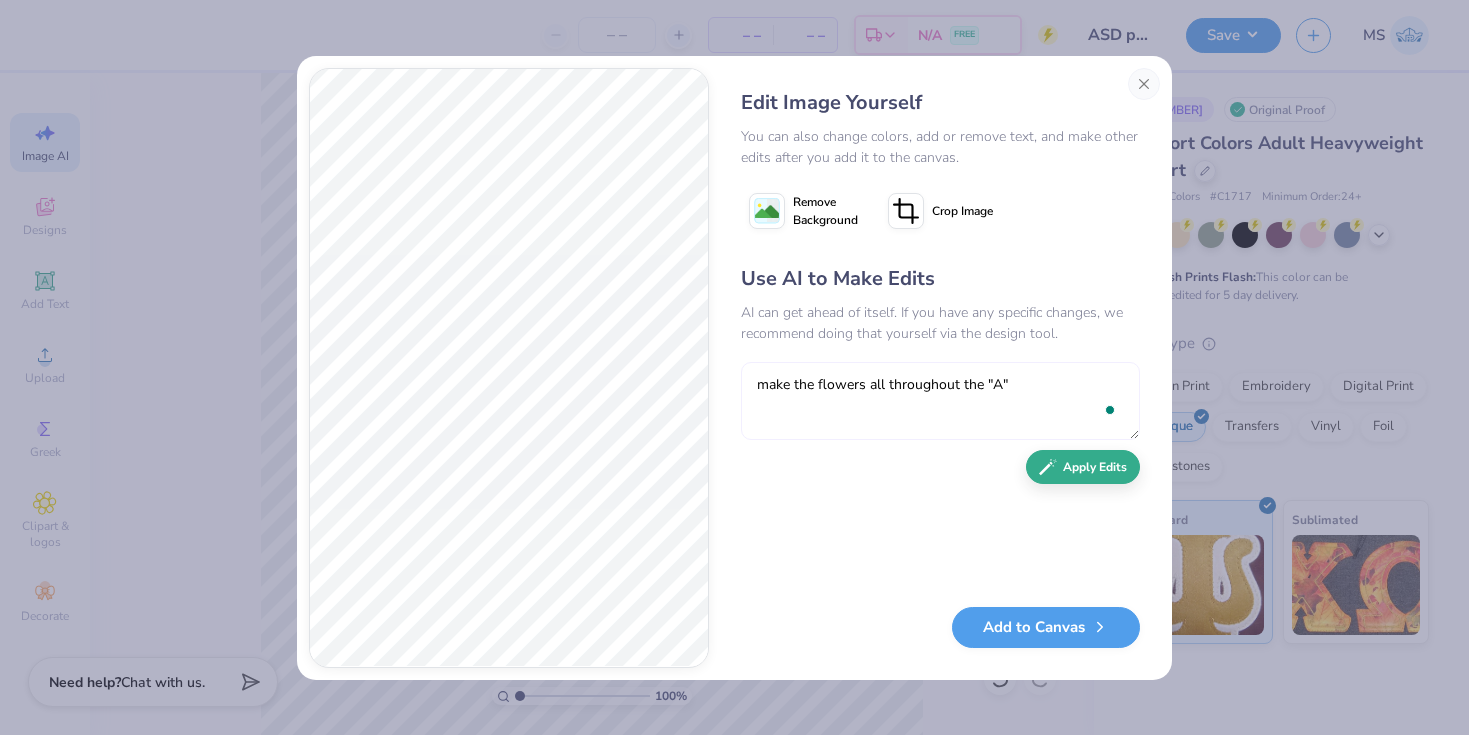 type on "make the flowers all throughout the "A"" 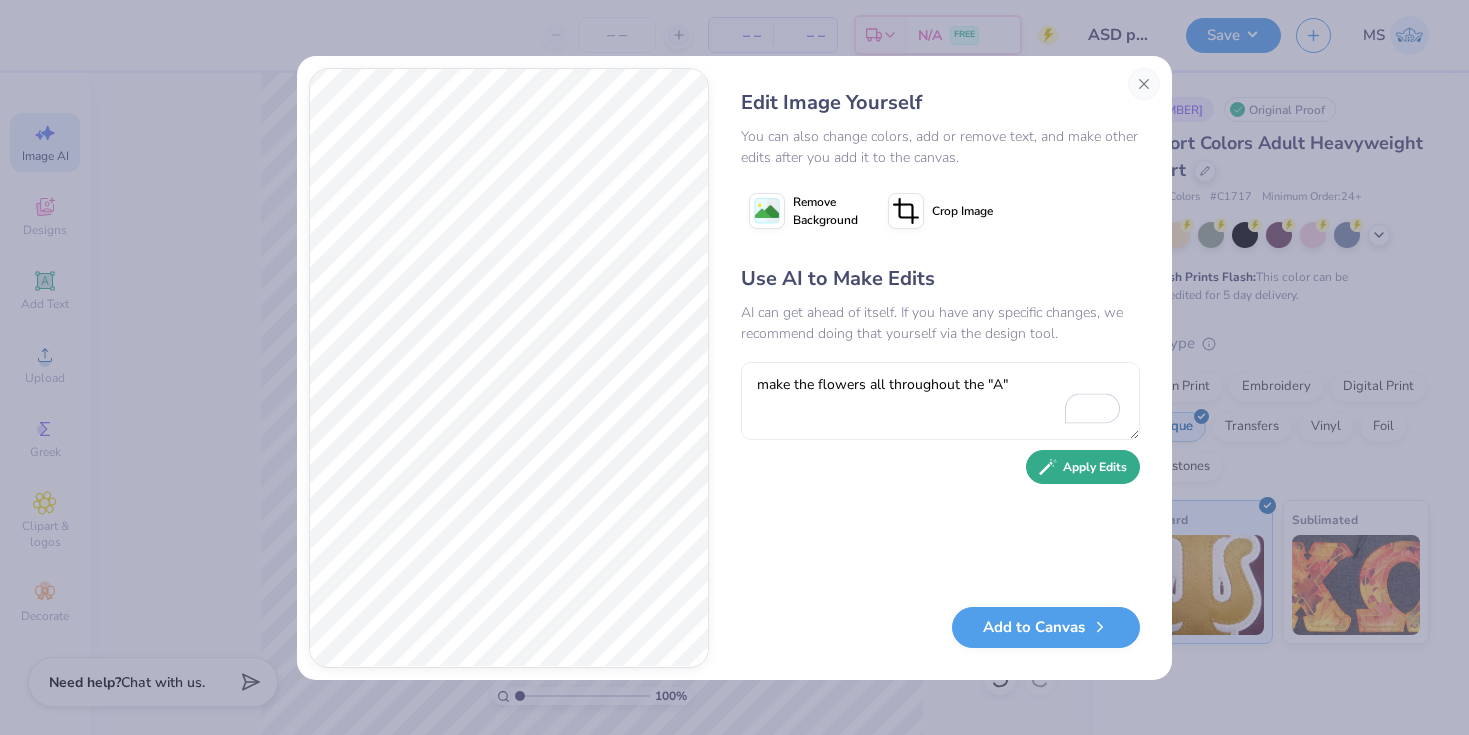 click on "Apply Edits" at bounding box center [1083, 467] 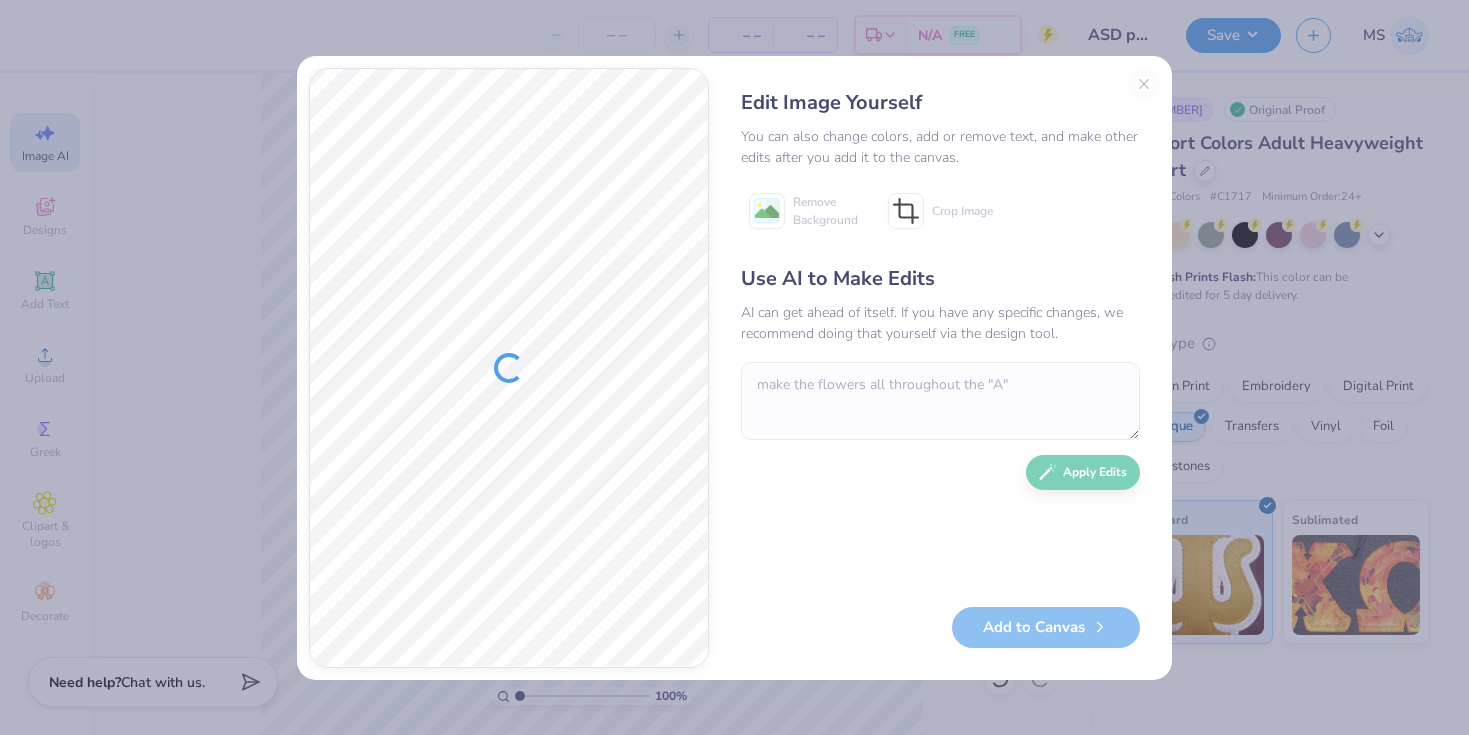 scroll, scrollTop: 0, scrollLeft: 0, axis: both 